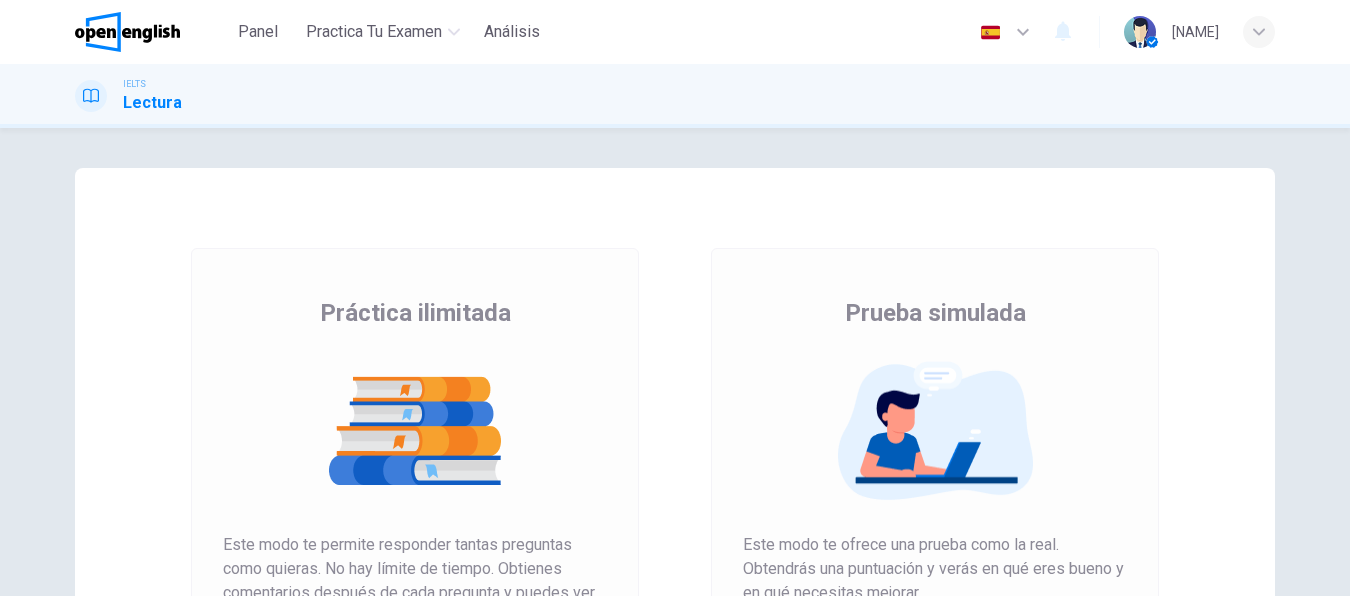scroll, scrollTop: 0, scrollLeft: 0, axis: both 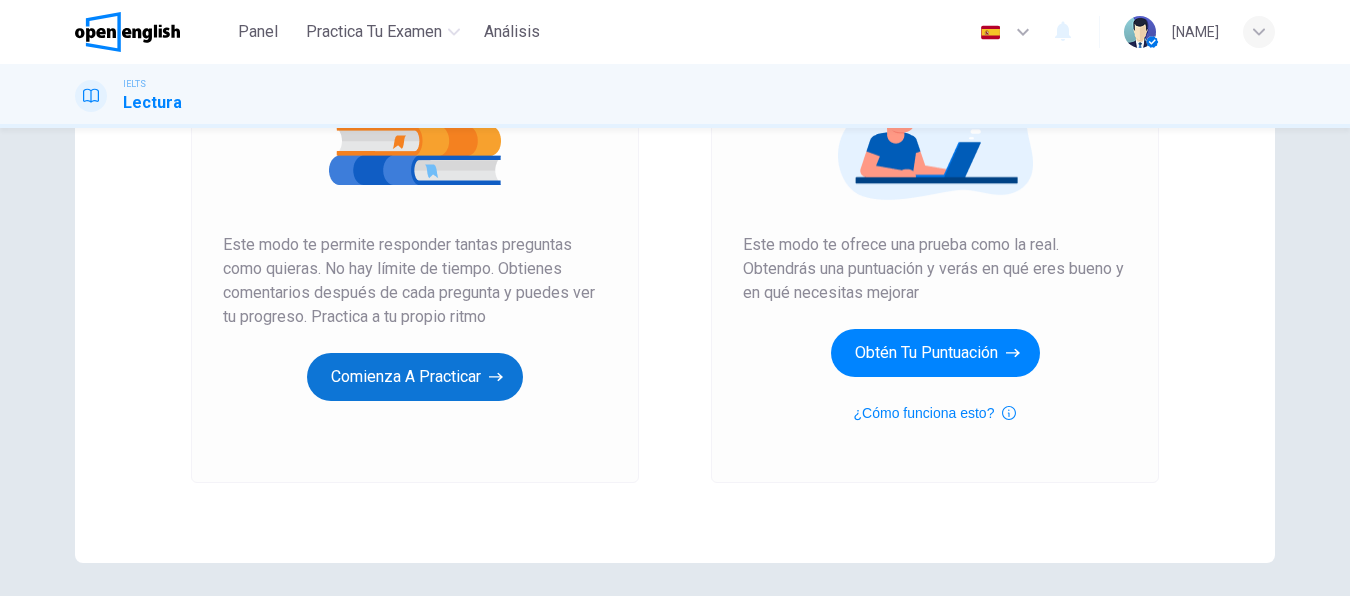 click on "Comienza a practicar" at bounding box center [415, 377] 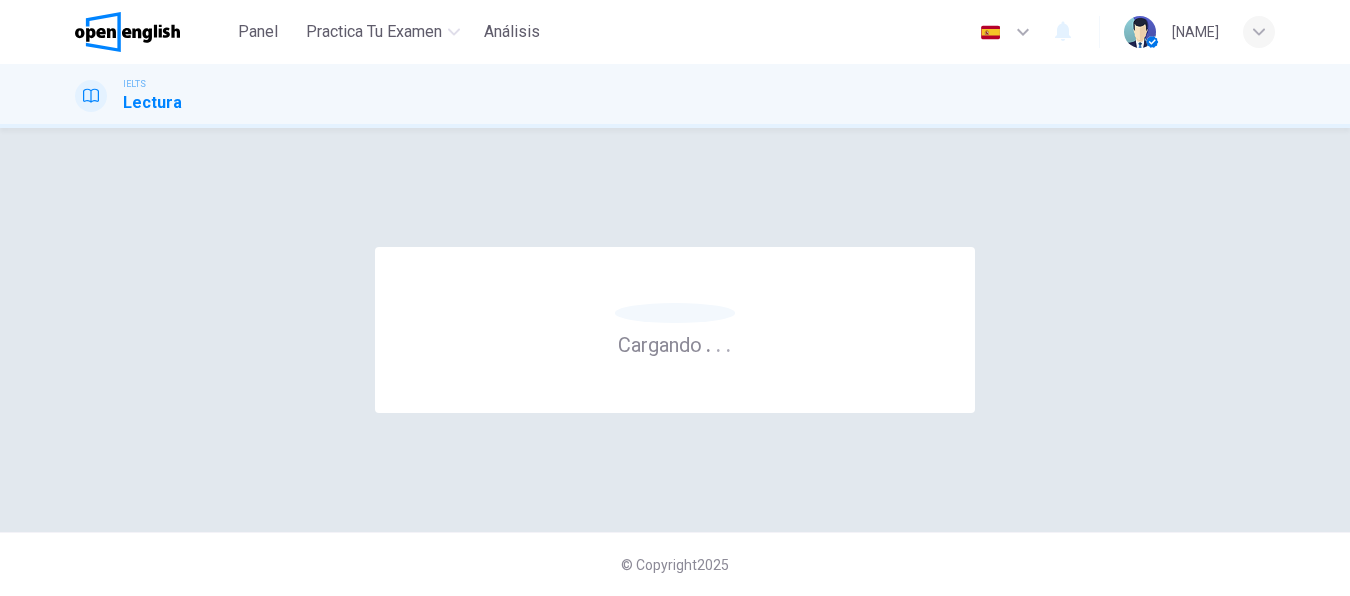 scroll, scrollTop: 0, scrollLeft: 0, axis: both 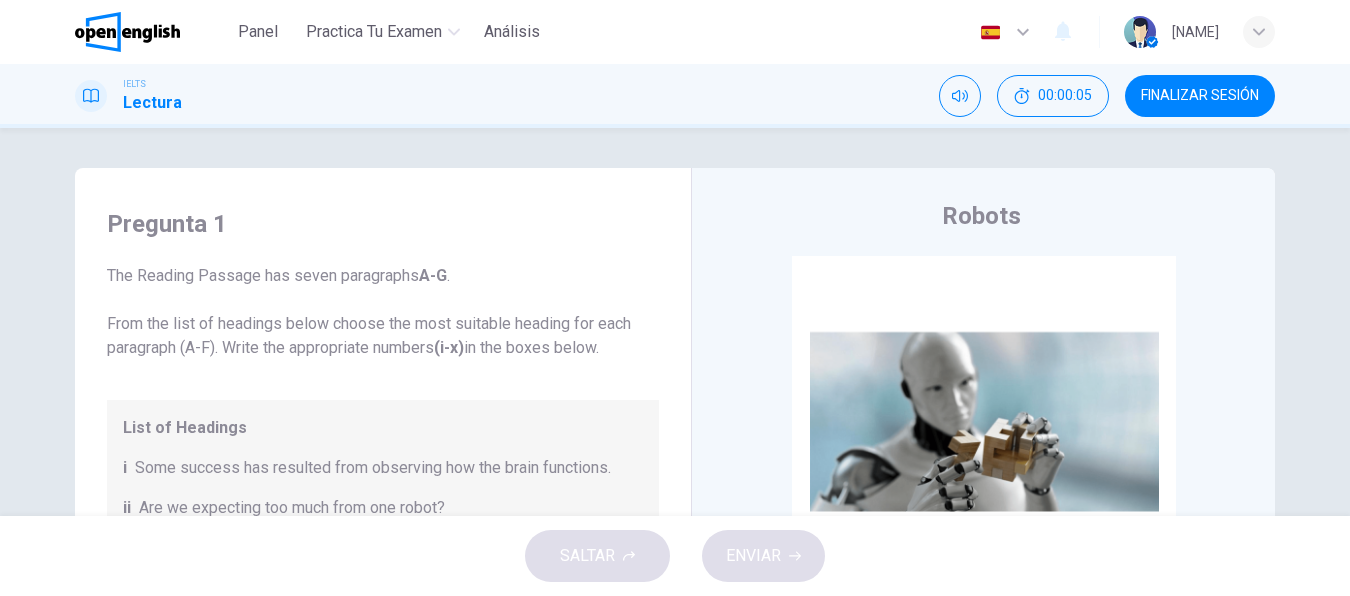 drag, startPoint x: 214, startPoint y: 276, endPoint x: 253, endPoint y: 273, distance: 39.115215 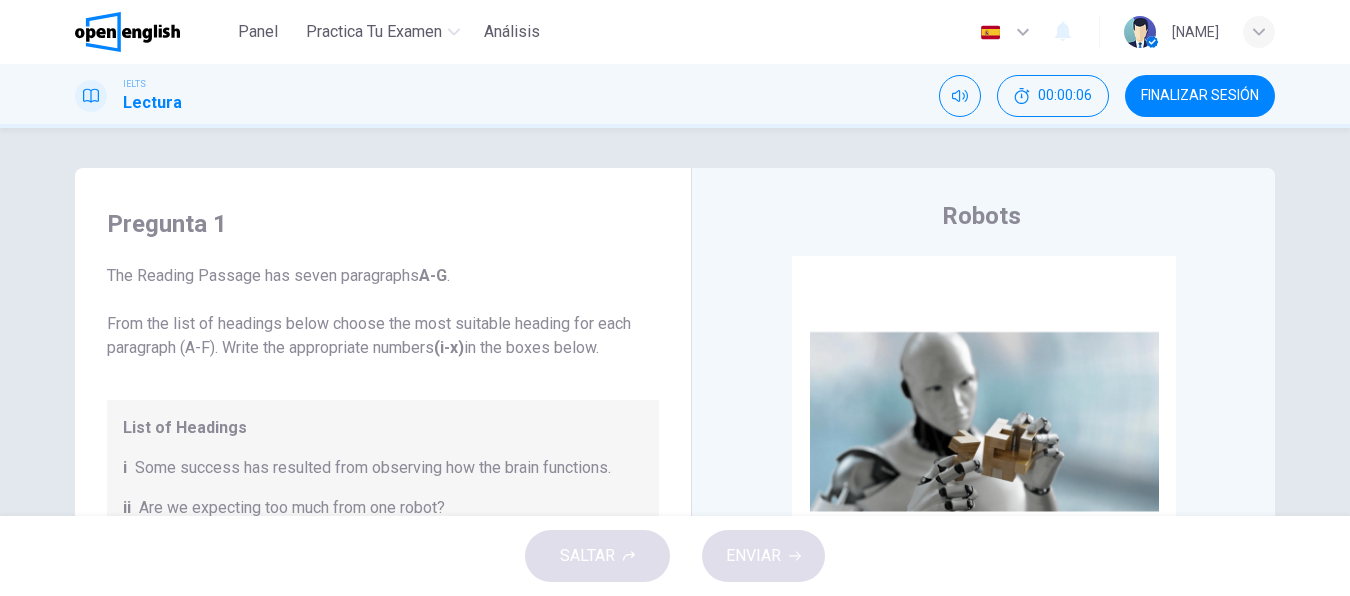 drag, startPoint x: 241, startPoint y: 277, endPoint x: 204, endPoint y: 284, distance: 37.65634 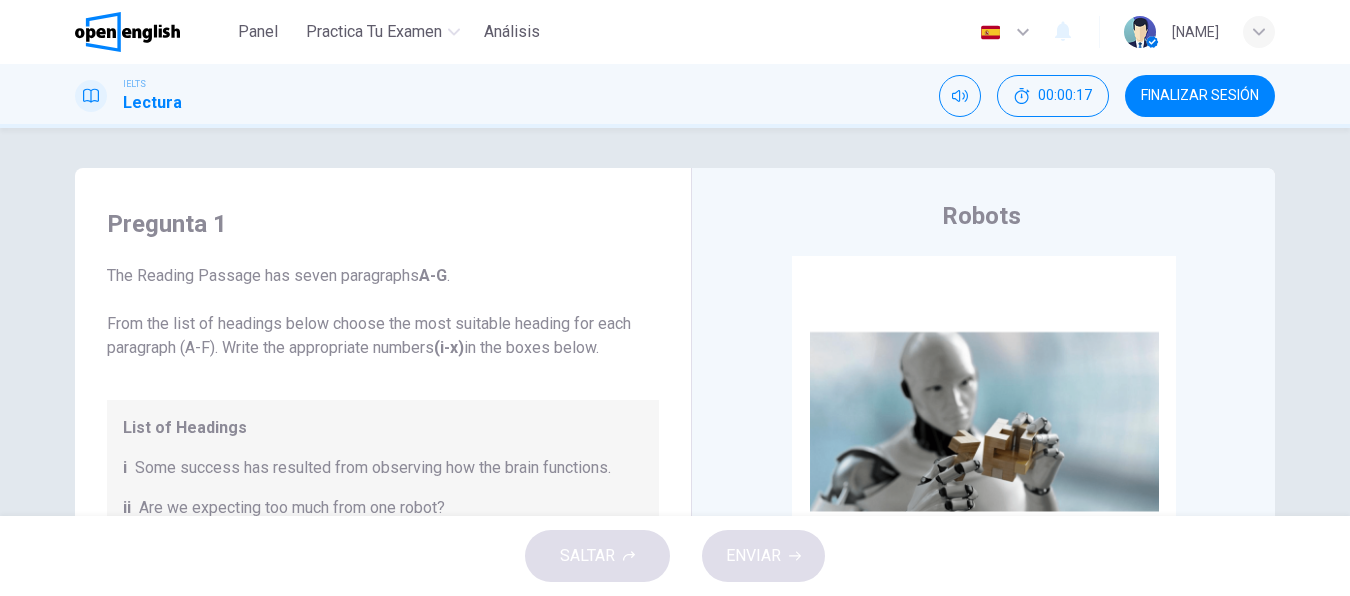 click on "The Reading Passage has seven paragraphs  A-G .  From the list of headings below choose the most suitable heading for each
paragraph (A-F).
Write the appropriate numbers  (i-x)  in the boxes below." at bounding box center [383, 312] 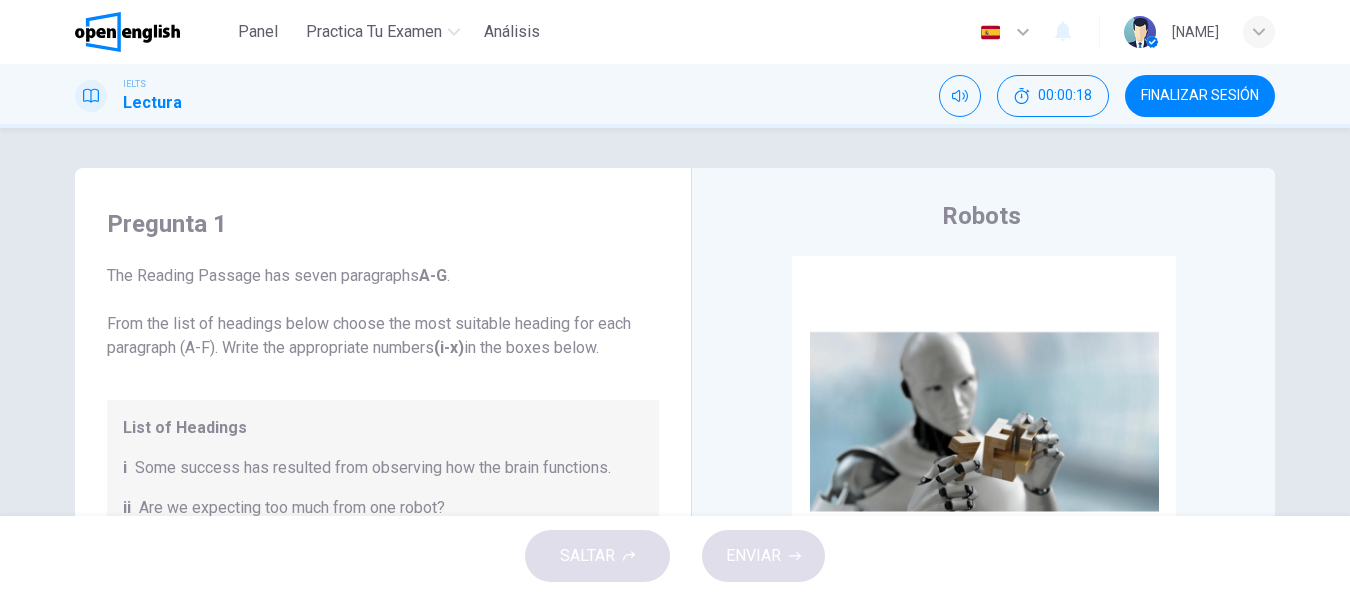 drag, startPoint x: 496, startPoint y: 318, endPoint x: 489, endPoint y: 326, distance: 10.630146 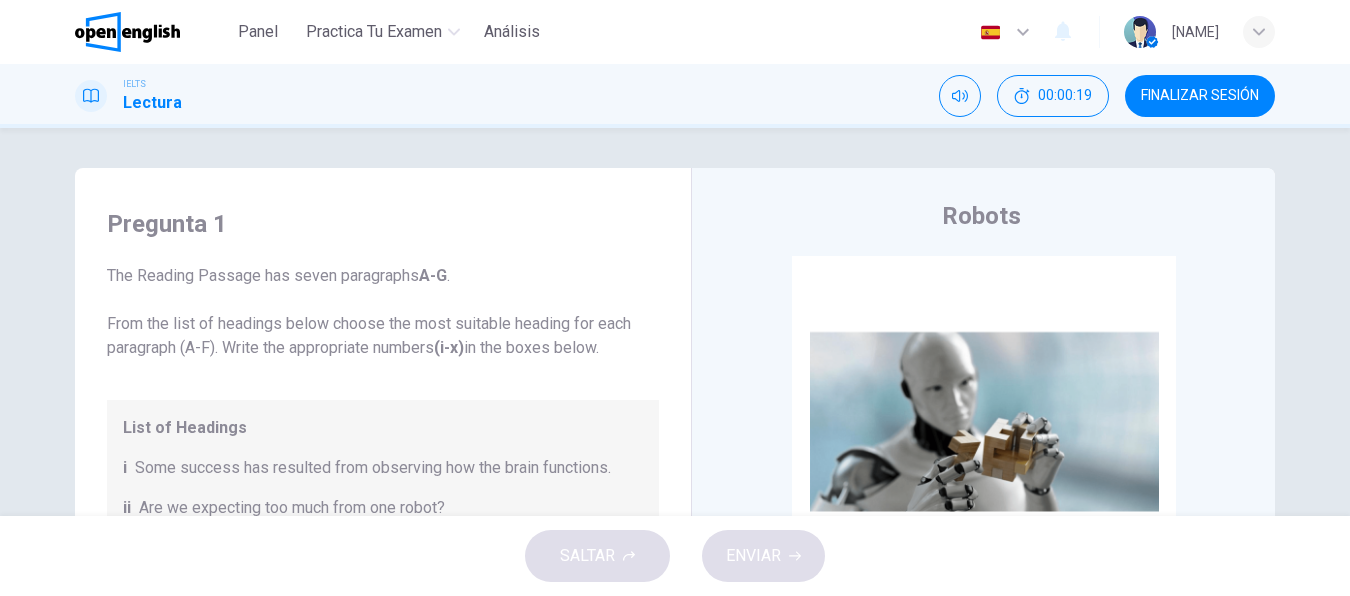 click on "The Reading Passage has seven paragraphs  A-G .  From the list of headings below choose the most suitable heading for each
paragraph (A-F).
Write the appropriate numbers  (i-x)  in the boxes below." at bounding box center (383, 312) 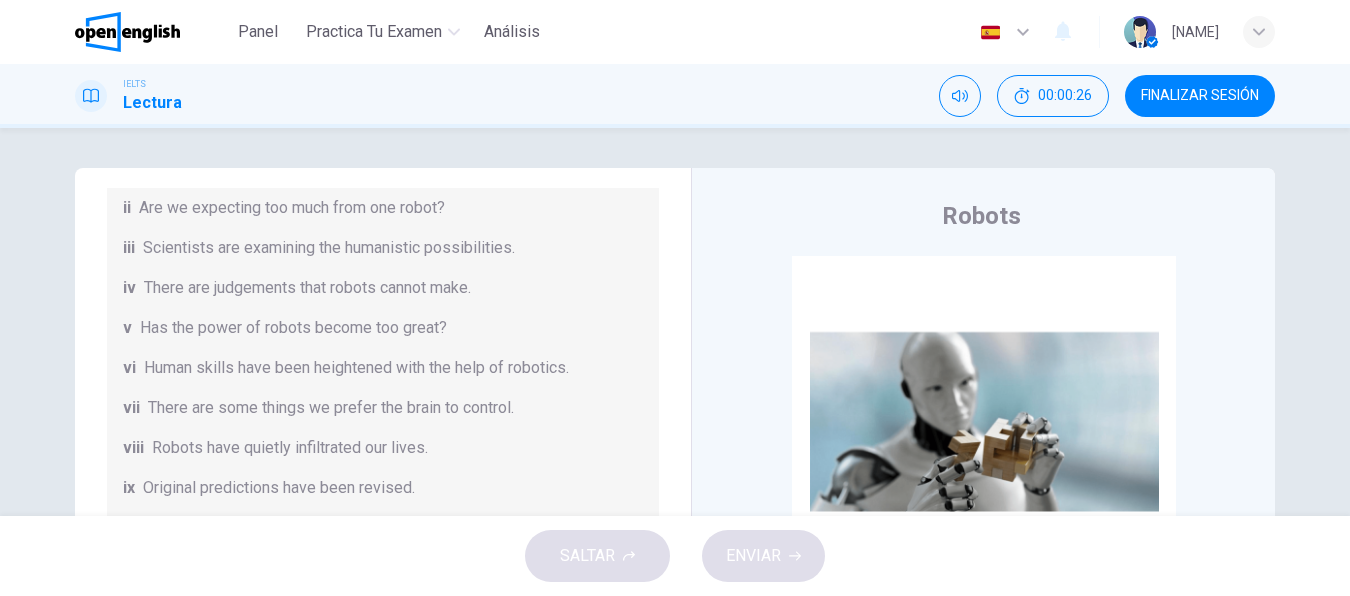 scroll, scrollTop: 385, scrollLeft: 0, axis: vertical 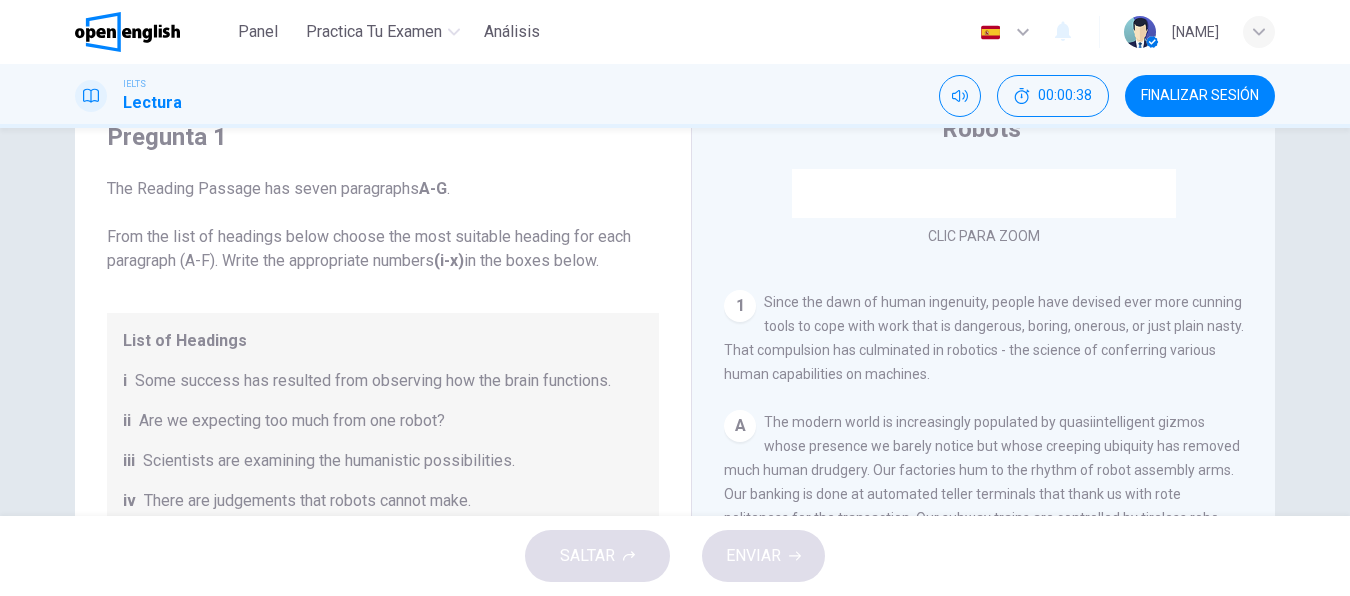drag, startPoint x: 763, startPoint y: 304, endPoint x: 788, endPoint y: 300, distance: 25.317978 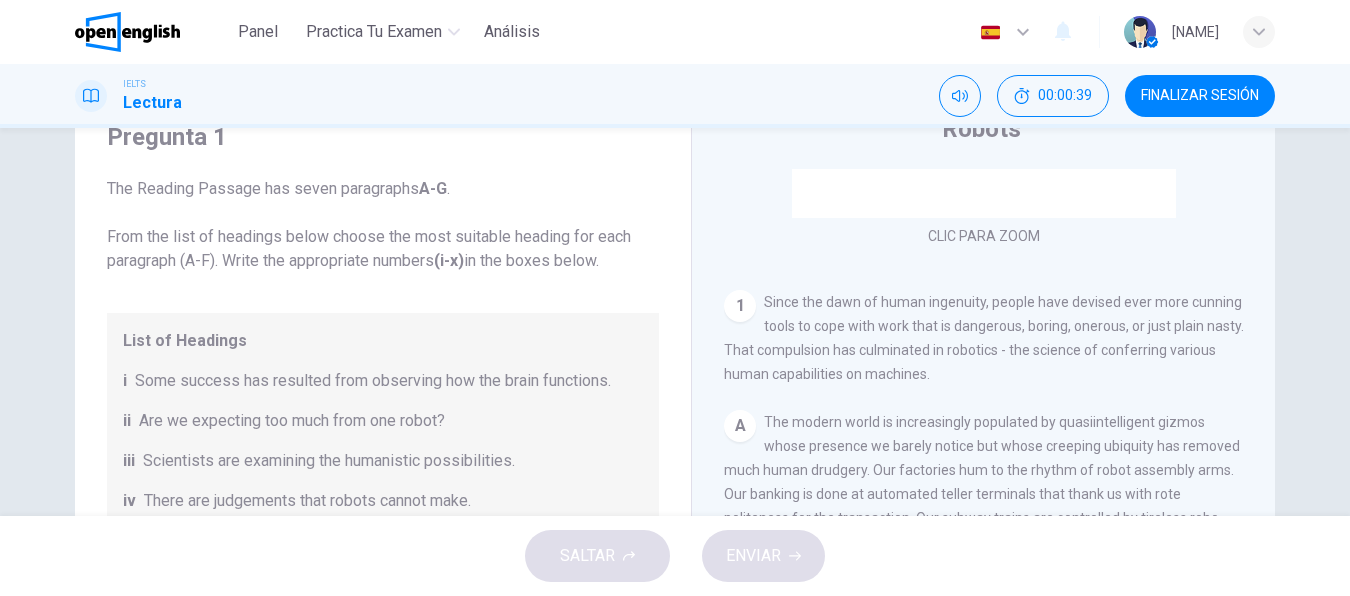 click on "Since the dawn of human ingenuity, people have devised ever more cunning tools to cope with work that is dangerous, boring, onerous, or just plain nasty. That compulsion has culminated in robotics - the science of conferring various human capabilities on machines." at bounding box center [984, 338] 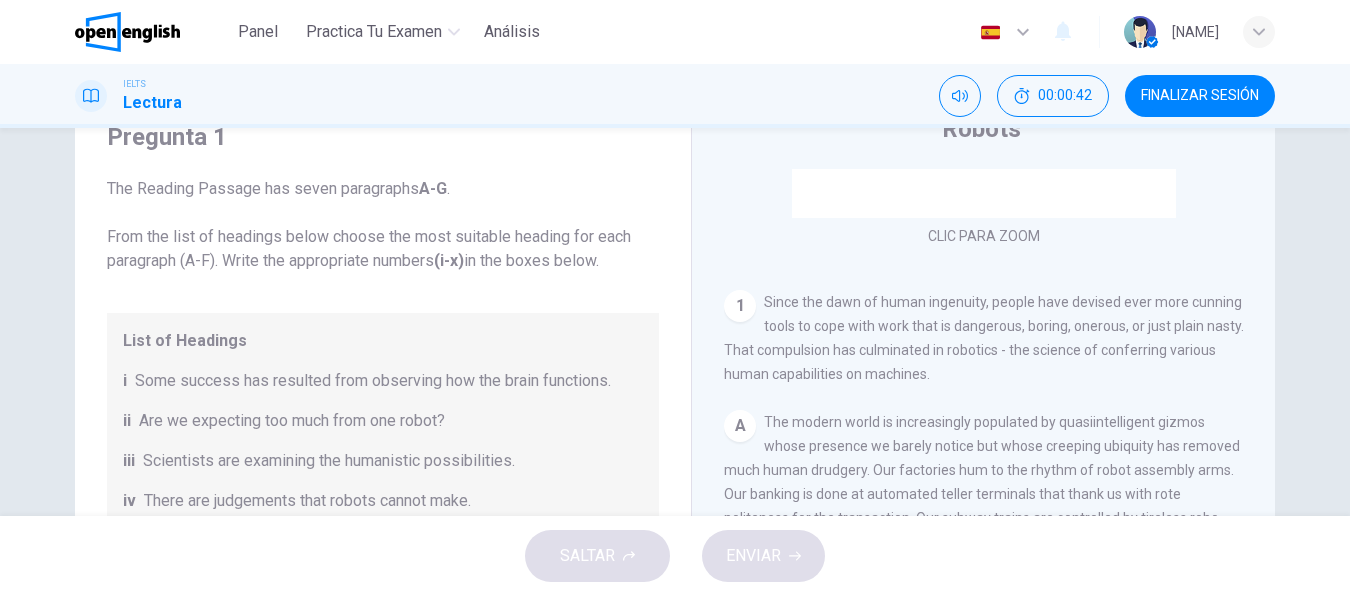 click on "Since the dawn of human ingenuity, people have devised ever more cunning tools to cope with work that is dangerous, boring, onerous, or just plain nasty. That compulsion has culminated in robotics - the science of conferring various human capabilities on machines." at bounding box center [984, 338] 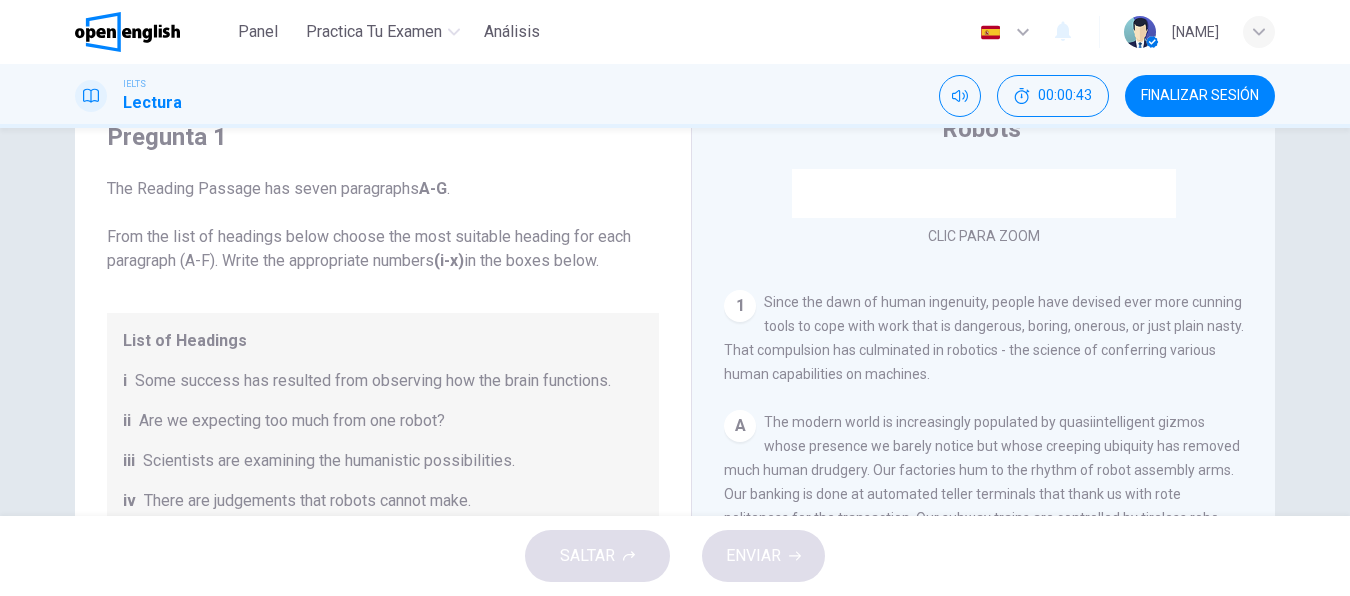 click on "Since the dawn of human ingenuity, people have devised ever more cunning tools to cope with work that is dangerous, boring, onerous, or just plain nasty. That compulsion has culminated in robotics - the science of conferring various human capabilities on machines." at bounding box center (984, 338) 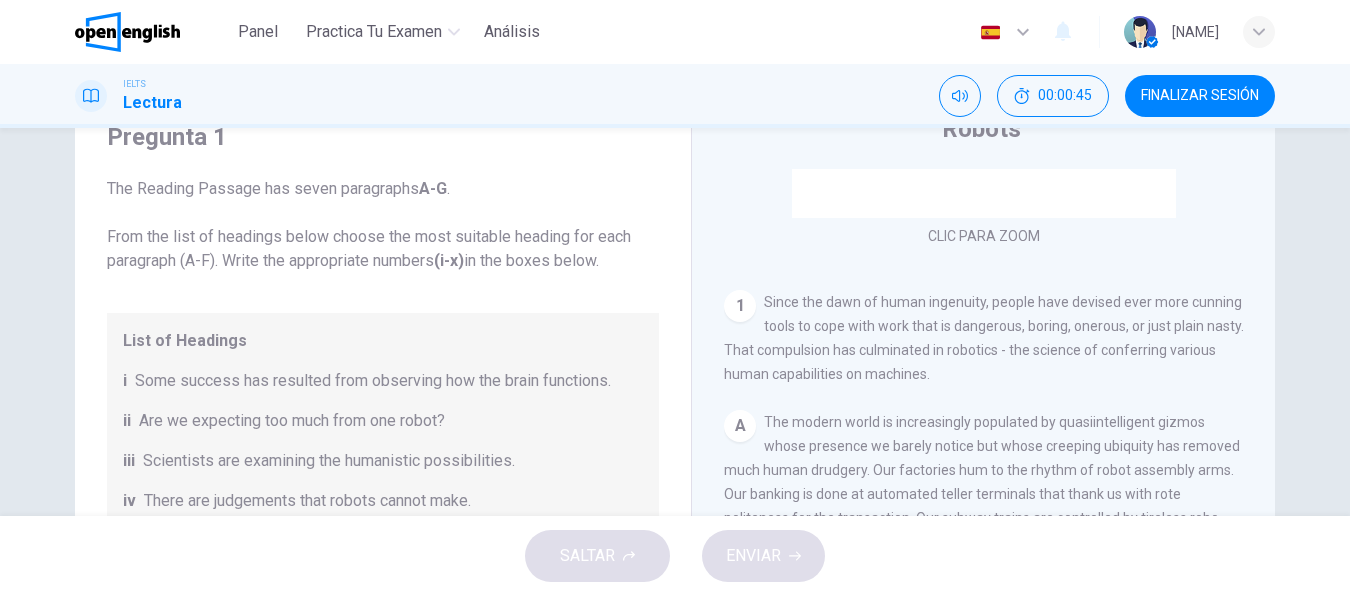 click on "Since the dawn of human ingenuity, people have devised ever more cunning tools to cope with work that is dangerous, boring, onerous, or just plain nasty. That compulsion has culminated in robotics - the science of conferring various human capabilities on machines." at bounding box center (984, 338) 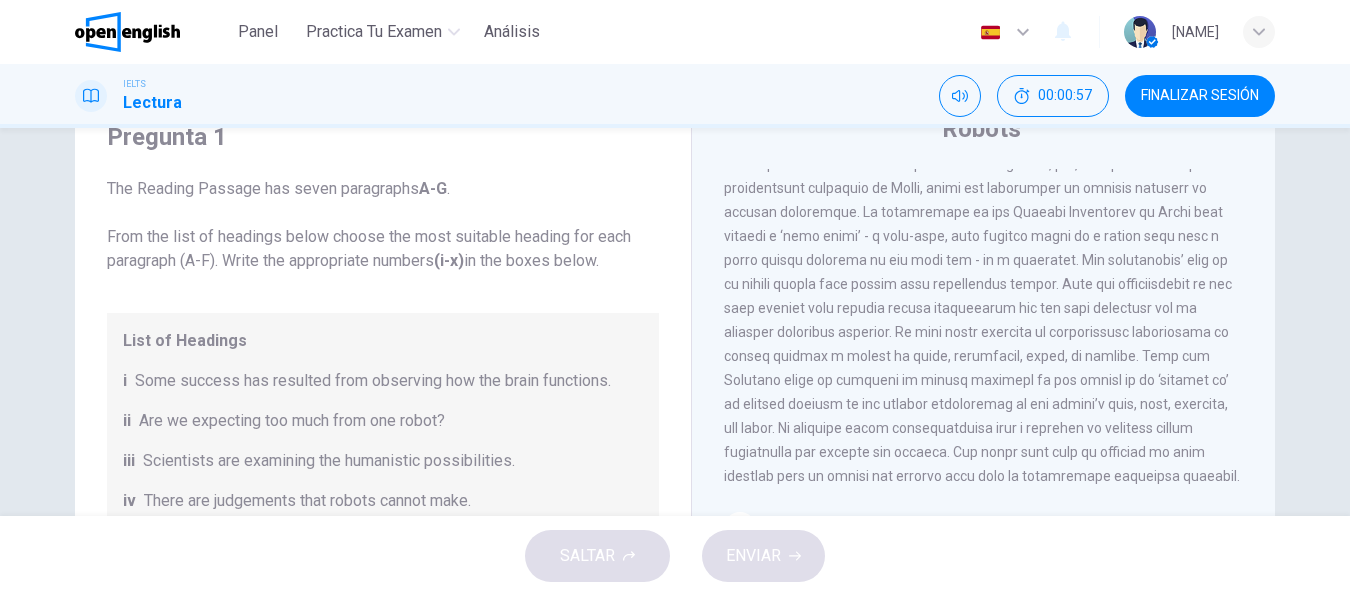 scroll, scrollTop: 2056, scrollLeft: 0, axis: vertical 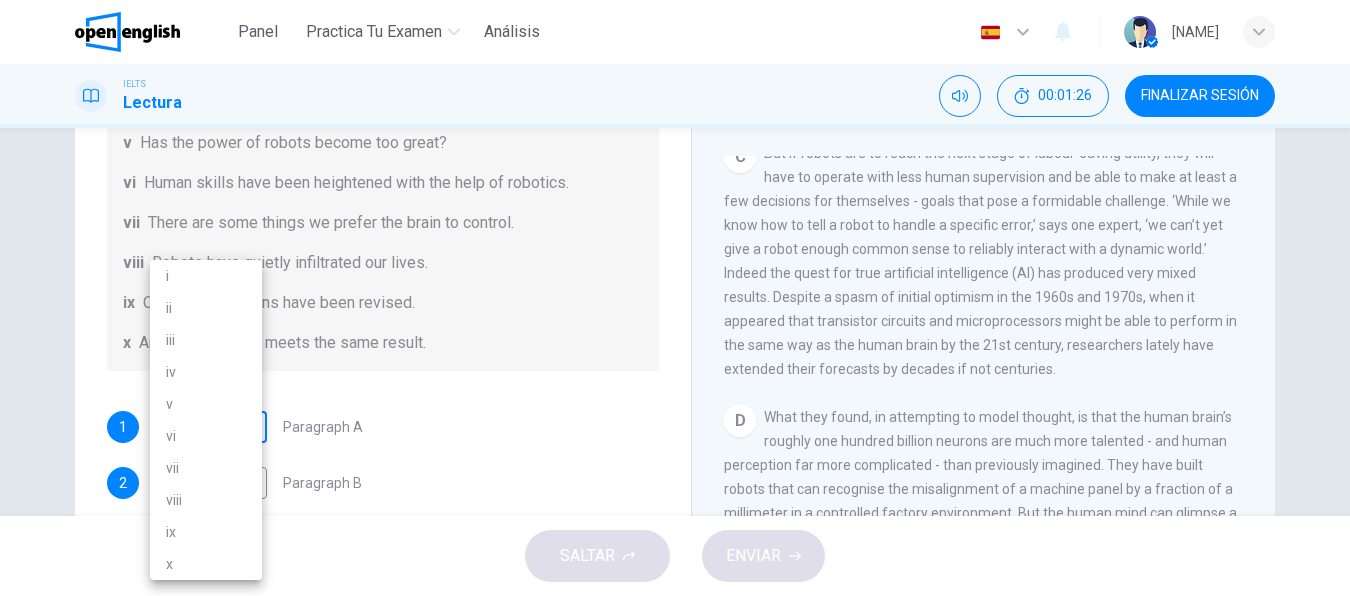 click on "IELTS Lectura 00:01:26 FINALIZAR SESIÓN Pregunta 1 The Reading Passage has seven paragraphs  A-G .  From the list of headings below choose the most suitable heading for each
paragraph (A-F).
Write the appropriate numbers  (i-x)  in the boxes below. List of Headings i Some success has resulted from observing how the brain functions. ii Are we expecting too much from one robot? iii Scientists are examining the humanistic possibilities. iv There are judgements that robots cannot make. v Has the power of robots become too great? vi Human skills have been heightened with the help of robotics. vii There are some things we prefer the brain to control. viii Robots have quietly infiltrated our lives. ix Original predictions have been revised." at bounding box center (675, 298) 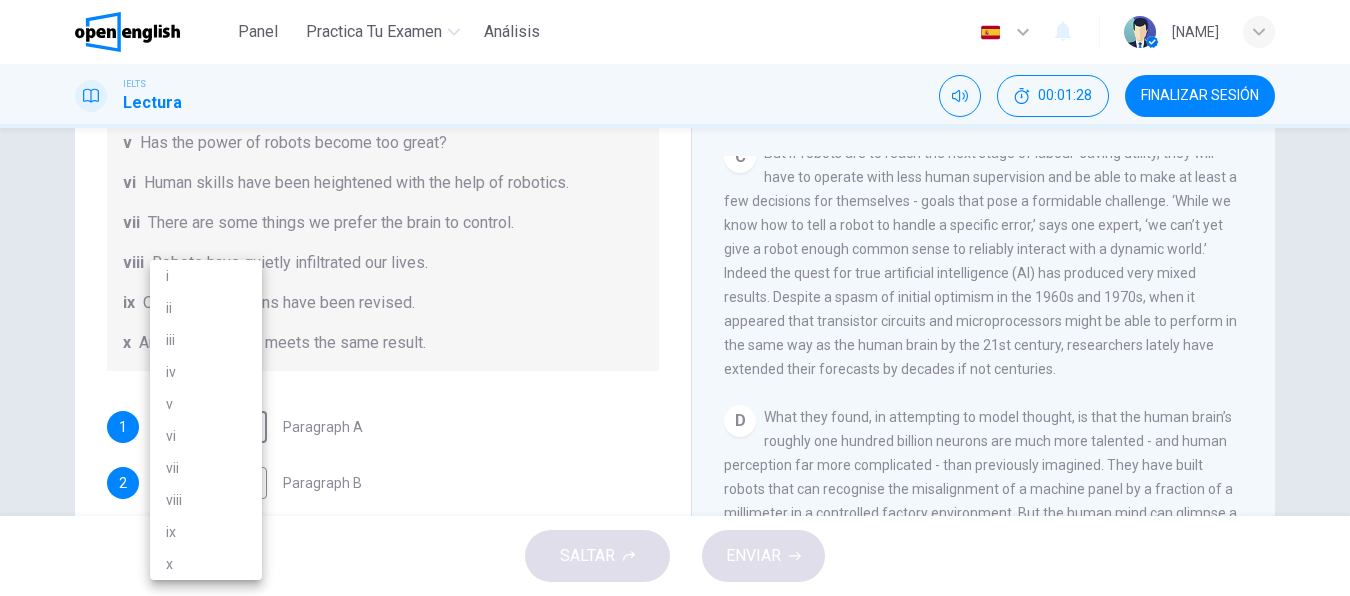 click at bounding box center (675, 298) 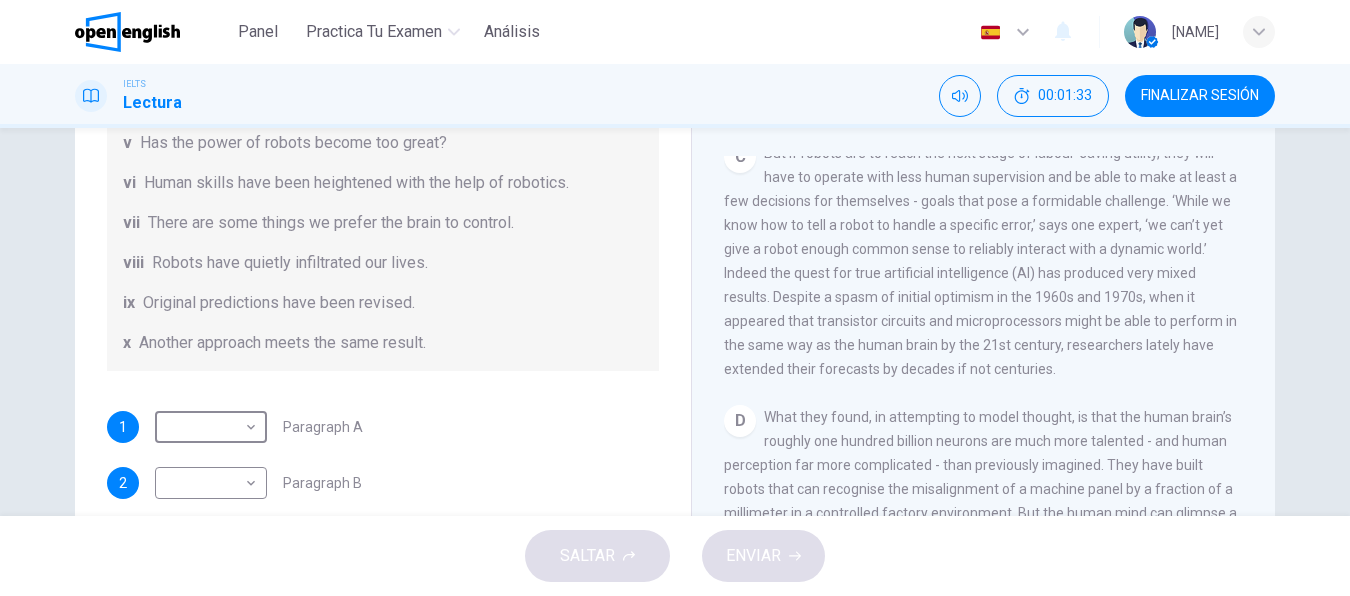 scroll, scrollTop: 185, scrollLeft: 0, axis: vertical 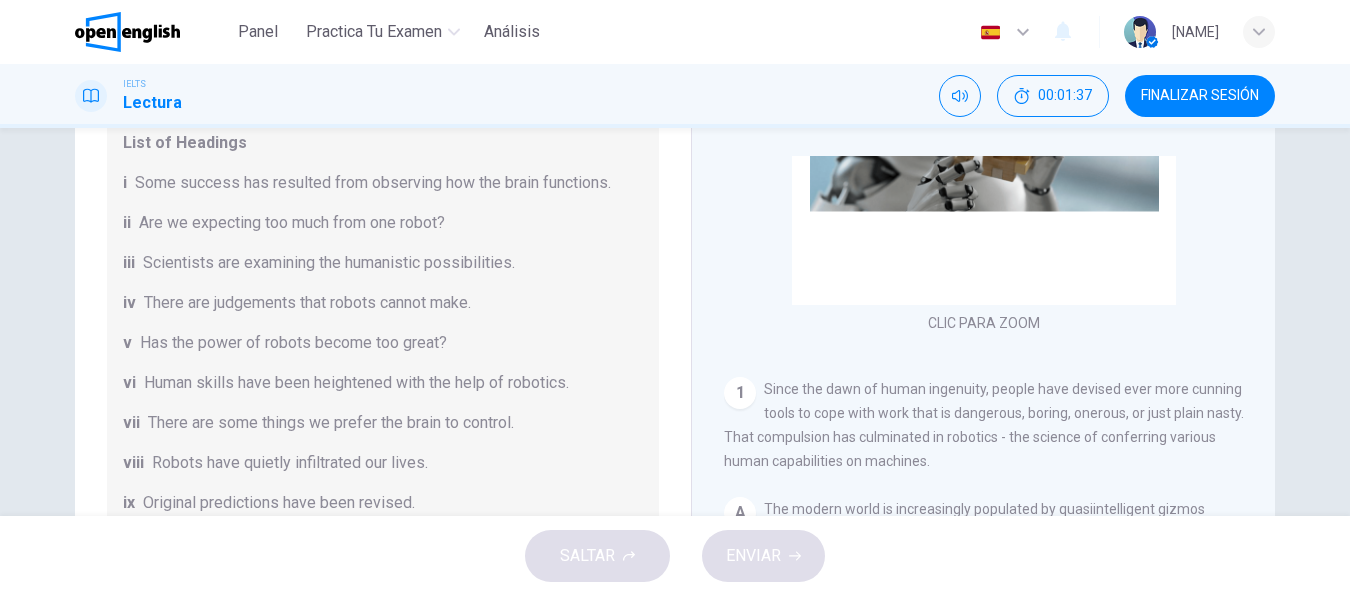 drag, startPoint x: 132, startPoint y: 188, endPoint x: 621, endPoint y: 167, distance: 489.4507 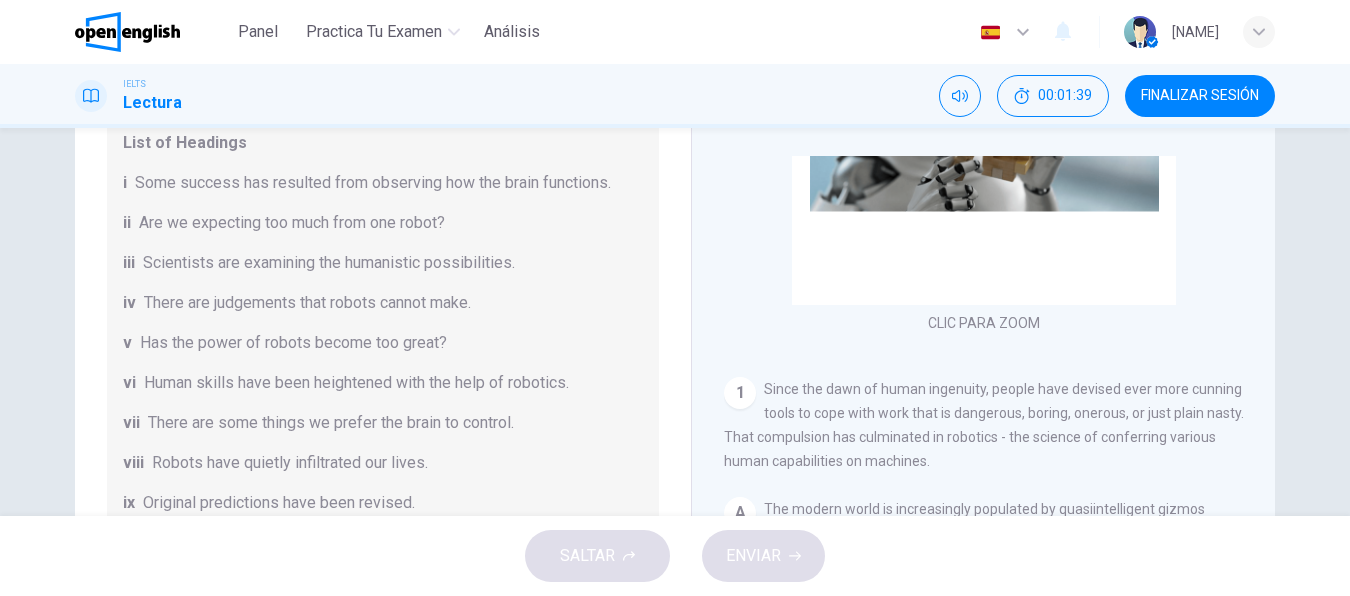 drag, startPoint x: 620, startPoint y: 181, endPoint x: 111, endPoint y: 189, distance: 509.06287 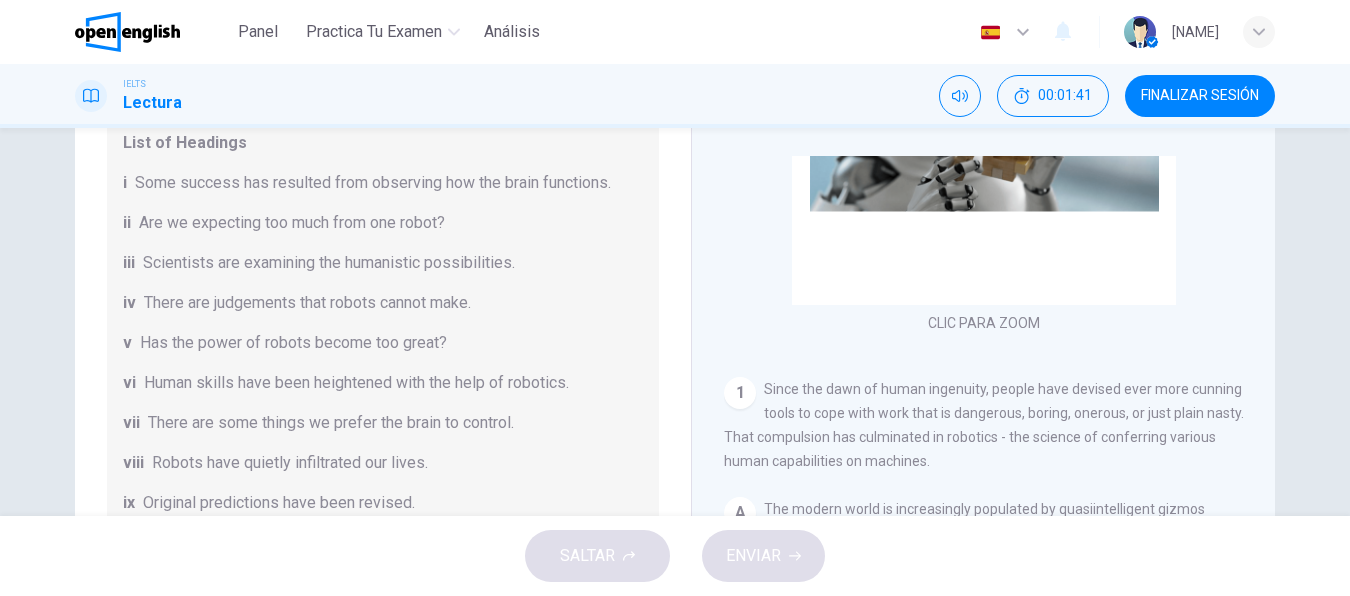click on "Some success has resulted from observing how the brain functions." at bounding box center (373, 183) 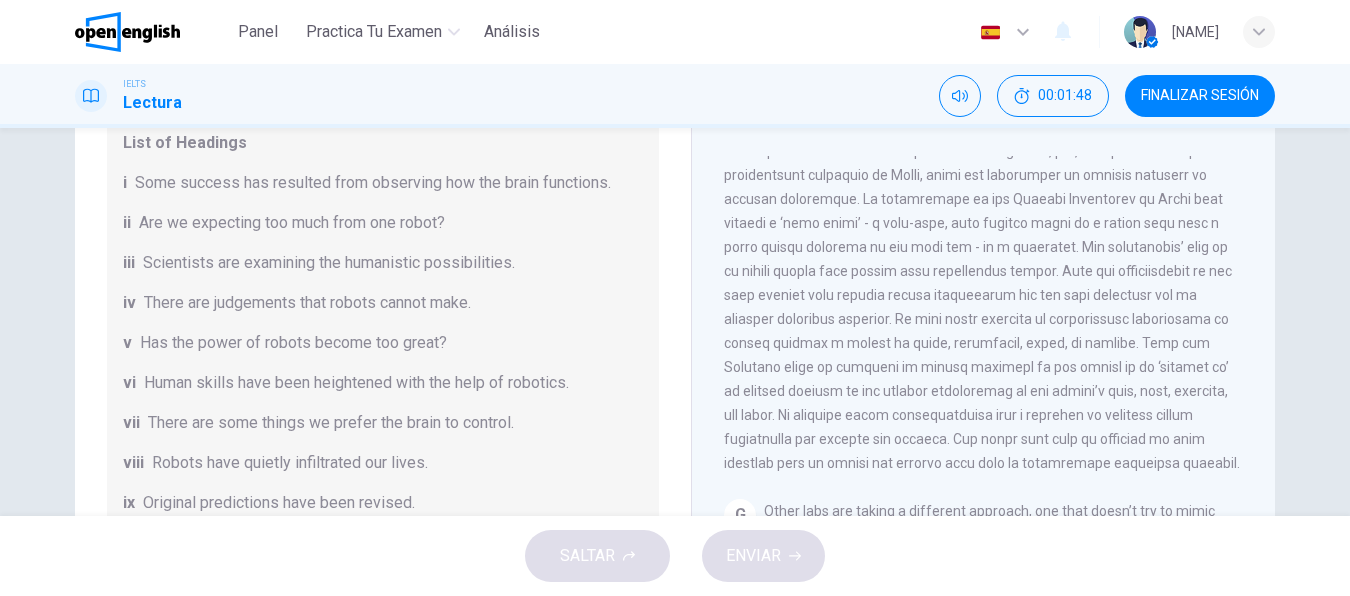 scroll, scrollTop: 2056, scrollLeft: 0, axis: vertical 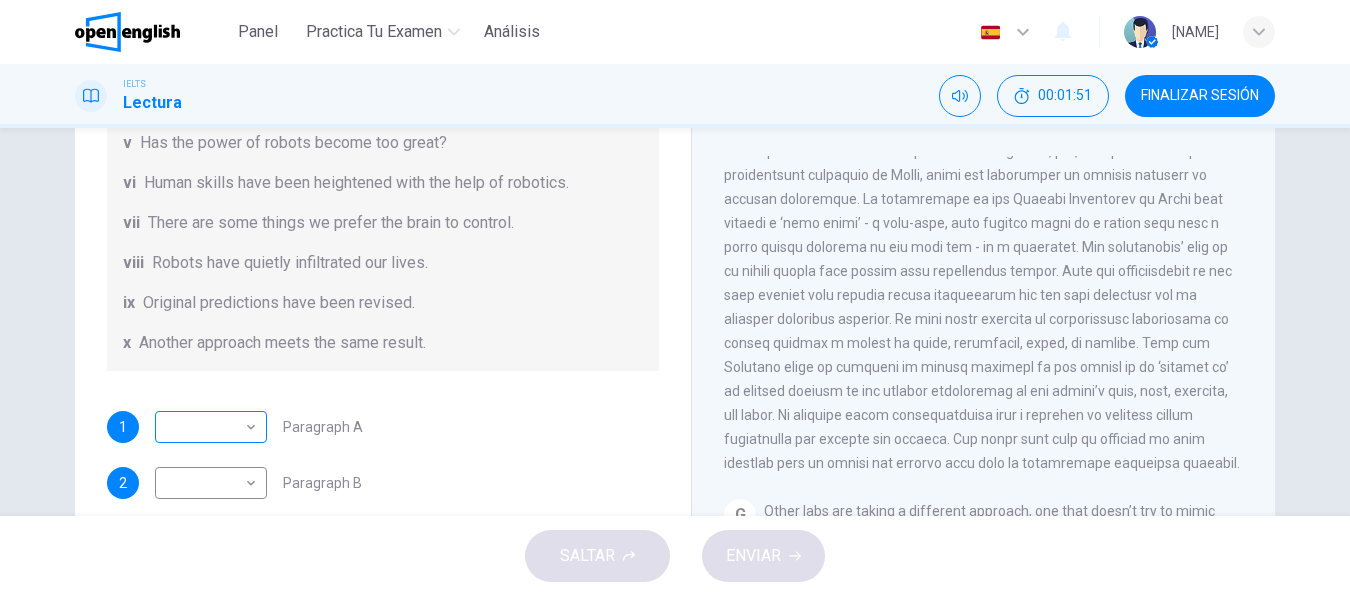 click on "​ ​" at bounding box center (211, 427) 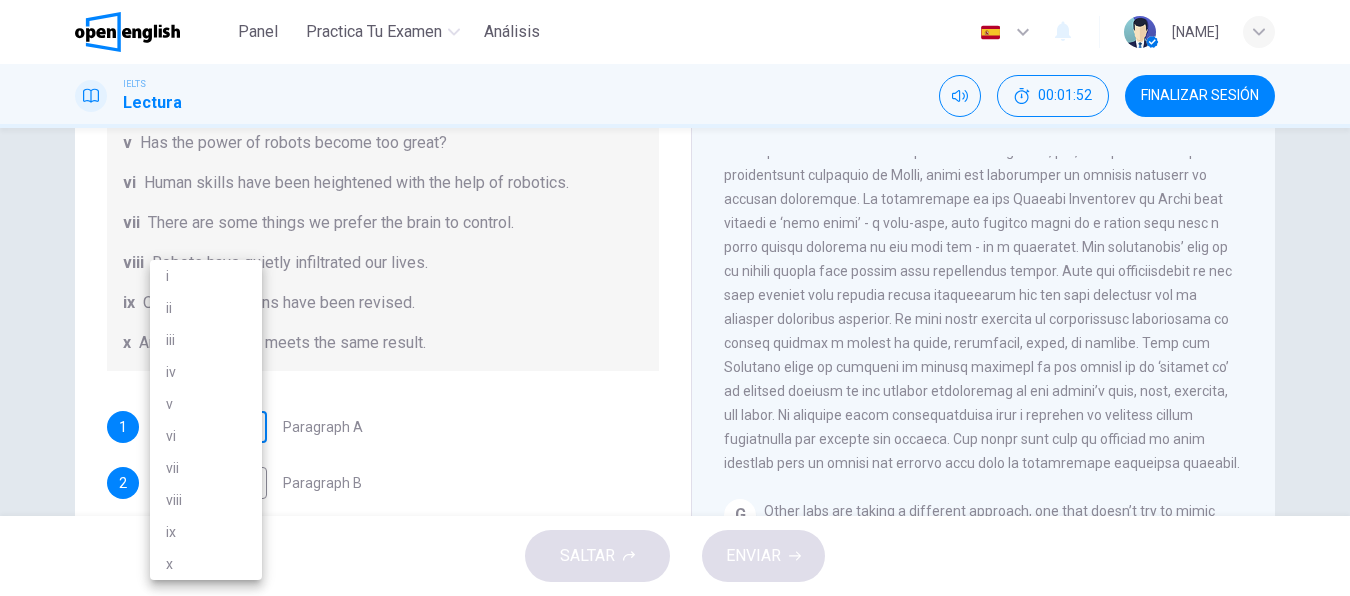 click on "IELTS Lectura 00:01:52 FINALIZAR SESIÓN Pregunta 1 The Reading Passage has seven paragraphs  A-G .  From the list of headings below choose the most suitable heading for each
paragraph (A-F).
Write the appropriate numbers  (i-x)  in the boxes below. List of Headings i Some success has resulted from observing how the brain functions. ii Are we expecting too much from one robot? iii Scientists are examining the humanistic possibilities. iv There are judgements that robots cannot make. v Has the power of robots become too great? vi Human skills have been heightened with the help of robotics. vii There are some things we prefer the brain to control. viii Robots have quietly infiltrated our lives. ix Original predictions have been revised." at bounding box center [675, 298] 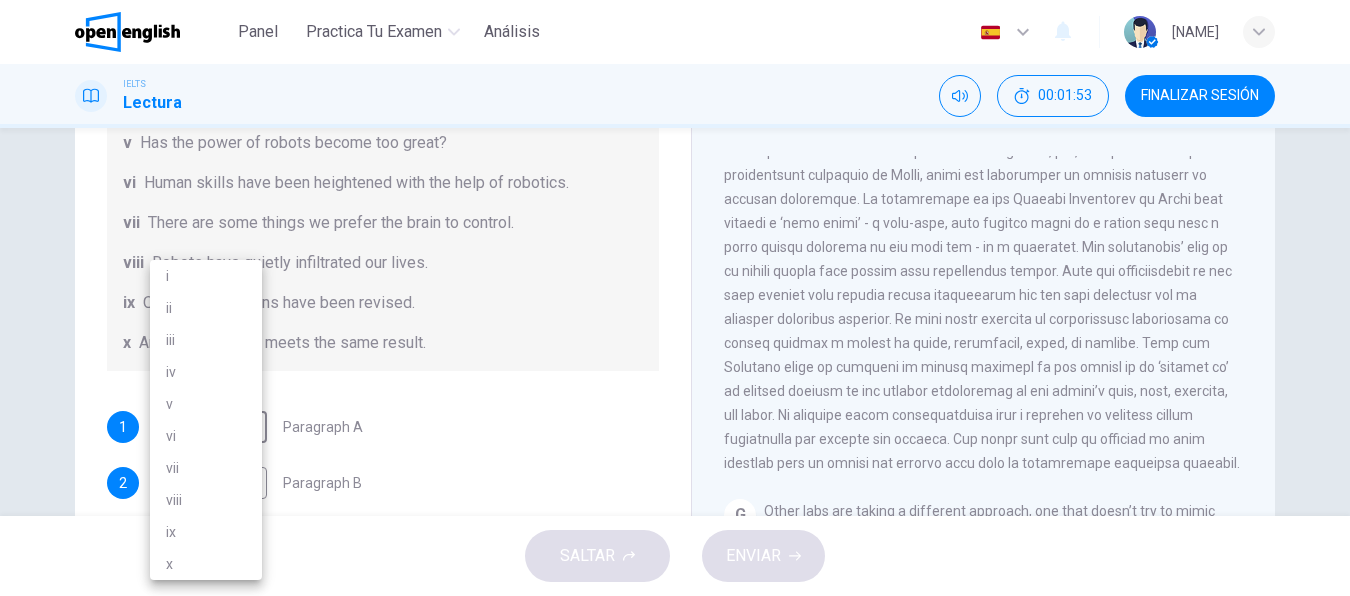 click at bounding box center (675, 298) 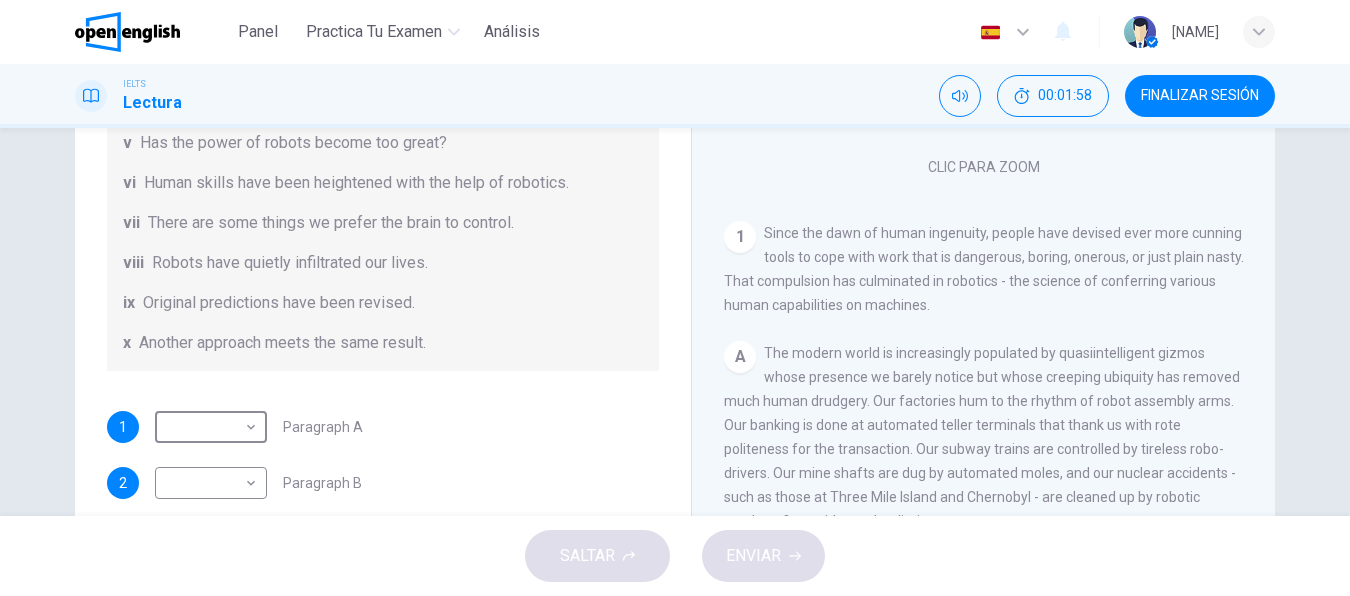 scroll, scrollTop: 456, scrollLeft: 0, axis: vertical 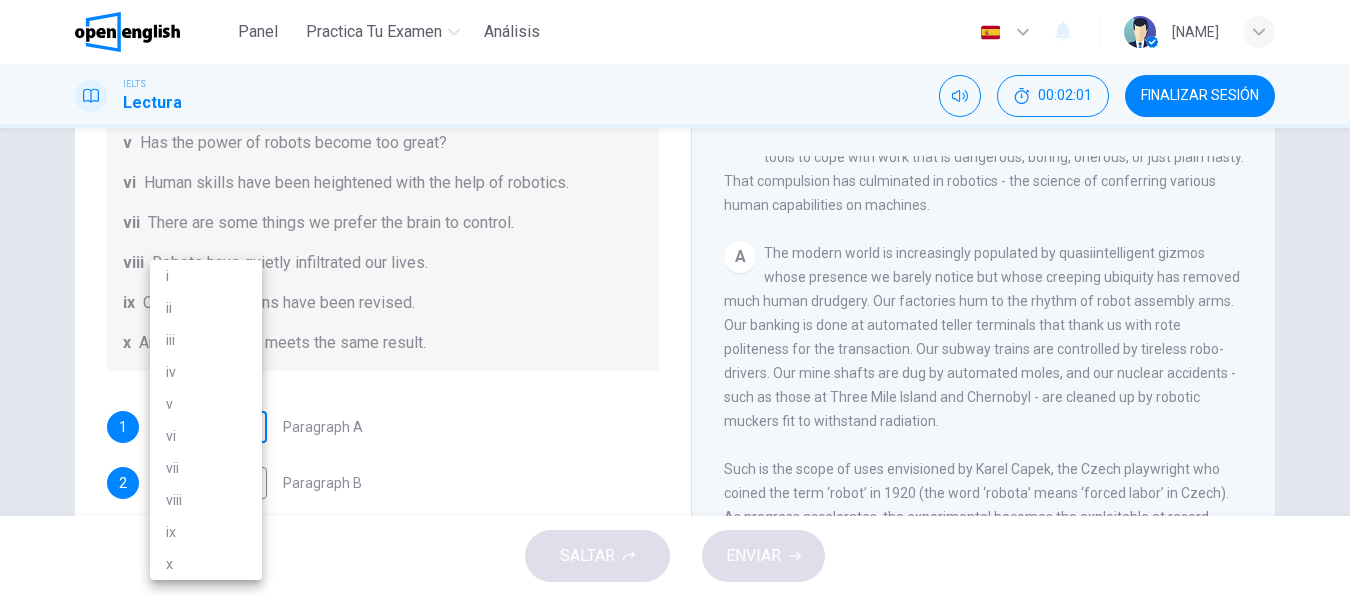 click on "IELTS Lectura 00:02:01 FINALIZAR SESIÓN Pregunta 1 The Reading Passage has seven paragraphs  A-G .  From the list of headings below choose the most suitable heading for each
paragraph (A-F).
Write the appropriate numbers  (i-x)  in the boxes below. List of Headings i Some success has resulted from observing how the brain functions. ii Are we expecting too much from one robot? iii Scientists are examining the humanistic possibilities. iv There are judgements that robots cannot make. v Has the power of robots become too great? vi Human skills have been heightened with the help of robotics. vii There are some things we prefer the brain to control. viii Robots have quietly infiltrated our lives. ix Original predictions have been revised." at bounding box center [675, 298] 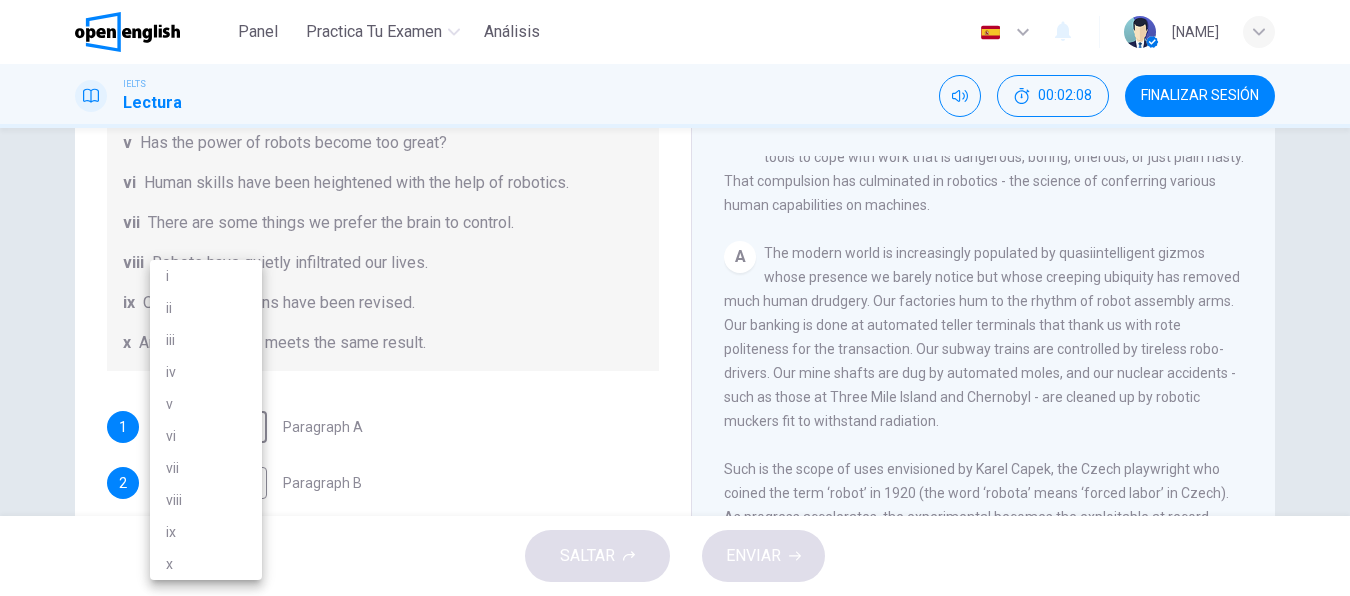 click on "vi" at bounding box center (206, 436) 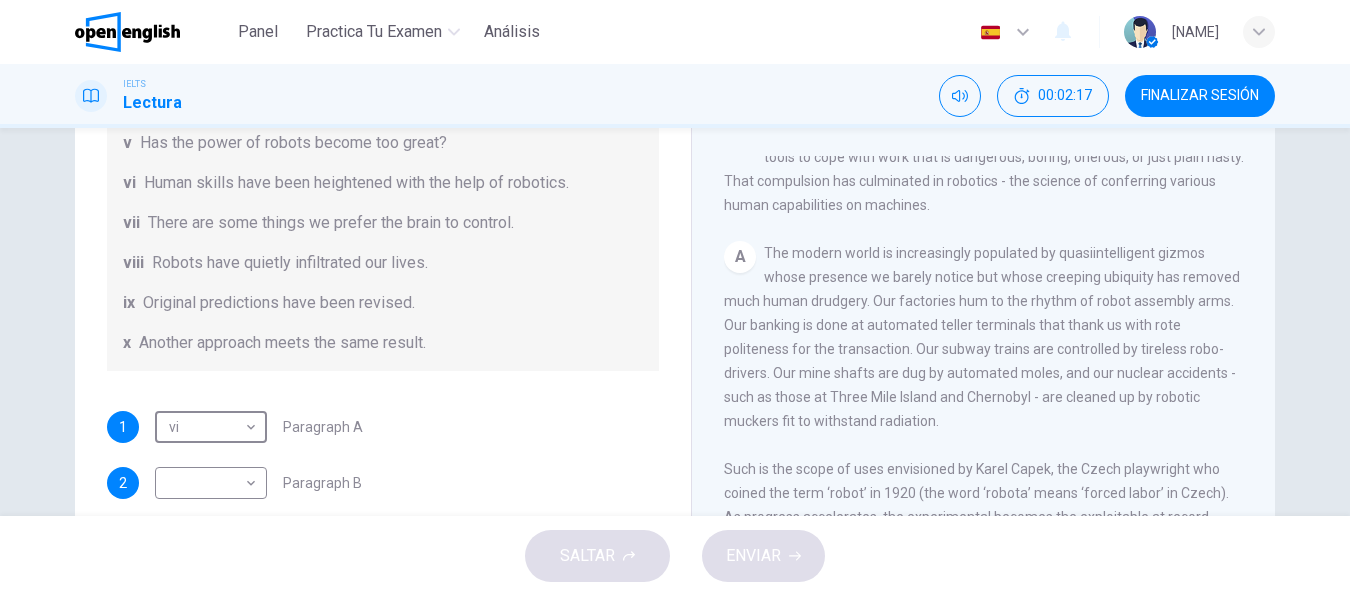 click on "The modern world is increasingly populated by quasiintelligent
gizmos whose presence we barely notice but whose creeping
ubiquity has removed much human drudgery. Our factories hum to the rhythm of robot assembly arms. Our banking is done at automated teller terminals that thank us with rote politeness for the transaction. Our subway trains are controlled by tireless robo-drivers. Our mine shafts are dug by automated moles, and our nuclear accidents - such as those at Three Mile Island and Chernobyl - are cleaned up by robotic muckers fit to withstand radiation.   Such is the scope of uses envisioned by Karel Capek, the Czech playwright who coined the term ‘robot’ in 1920 (the word ‘robota’ means ‘forced labor’ in Czech). As progress accelerates, the experimental becomes the exploitable at record pace." at bounding box center [982, 397] 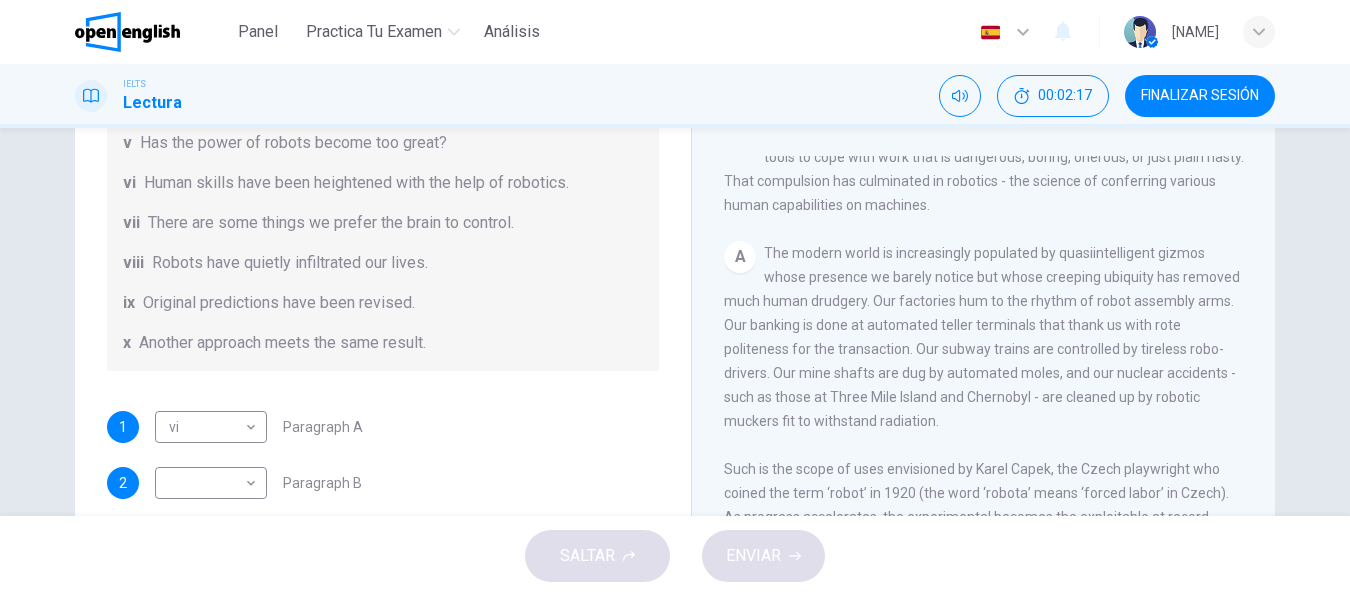 click on "The modern world is increasingly populated by quasiintelligent
gizmos whose presence we barely notice but whose creeping
ubiquity has removed much human drudgery. Our factories hum to the rhythm of robot assembly arms. Our banking is done at automated teller terminals that thank us with rote politeness for the transaction. Our subway trains are controlled by tireless robo-drivers. Our mine shafts are dug by automated moles, and our nuclear accidents - such as those at Three Mile Island and Chernobyl - are cleaned up by robotic muckers fit to withstand radiation.   Such is the scope of uses envisioned by Karel Capek, the Czech playwright who coined the term ‘robot’ in 1920 (the word ‘robota’ means ‘forced labor’ in Czech). As progress accelerates, the experimental becomes the exploitable at record pace." at bounding box center (982, 397) 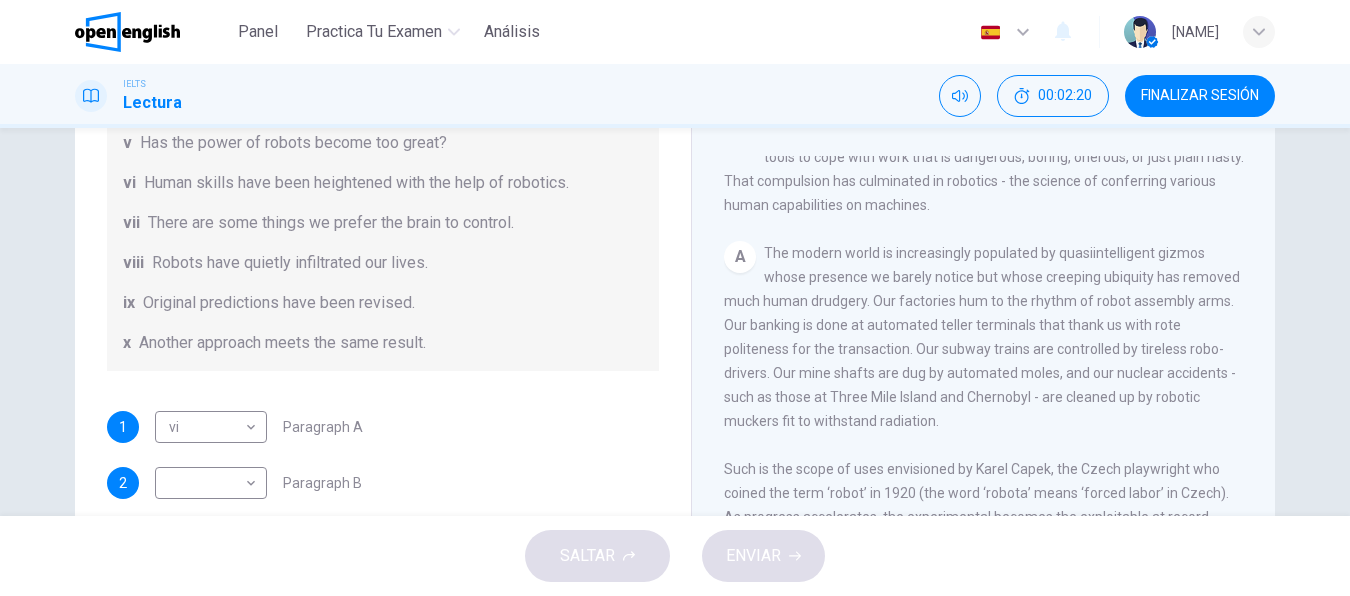 click on "The modern world is increasingly populated by quasiintelligent
gizmos whose presence we barely notice but whose creeping
ubiquity has removed much human drudgery. Our factories hum to the rhythm of robot assembly arms. Our banking is done at automated teller terminals that thank us with rote politeness for the transaction. Our subway trains are controlled by tireless robo-drivers. Our mine shafts are dug by automated moles, and our nuclear accidents - such as those at Three Mile Island and Chernobyl - are cleaned up by robotic muckers fit to withstand radiation.   Such is the scope of uses envisioned by Karel Capek, the Czech playwright who coined the term ‘robot’ in 1920 (the word ‘robota’ means ‘forced labor’ in Czech). As progress accelerates, the experimental becomes the exploitable at record pace." at bounding box center [982, 397] 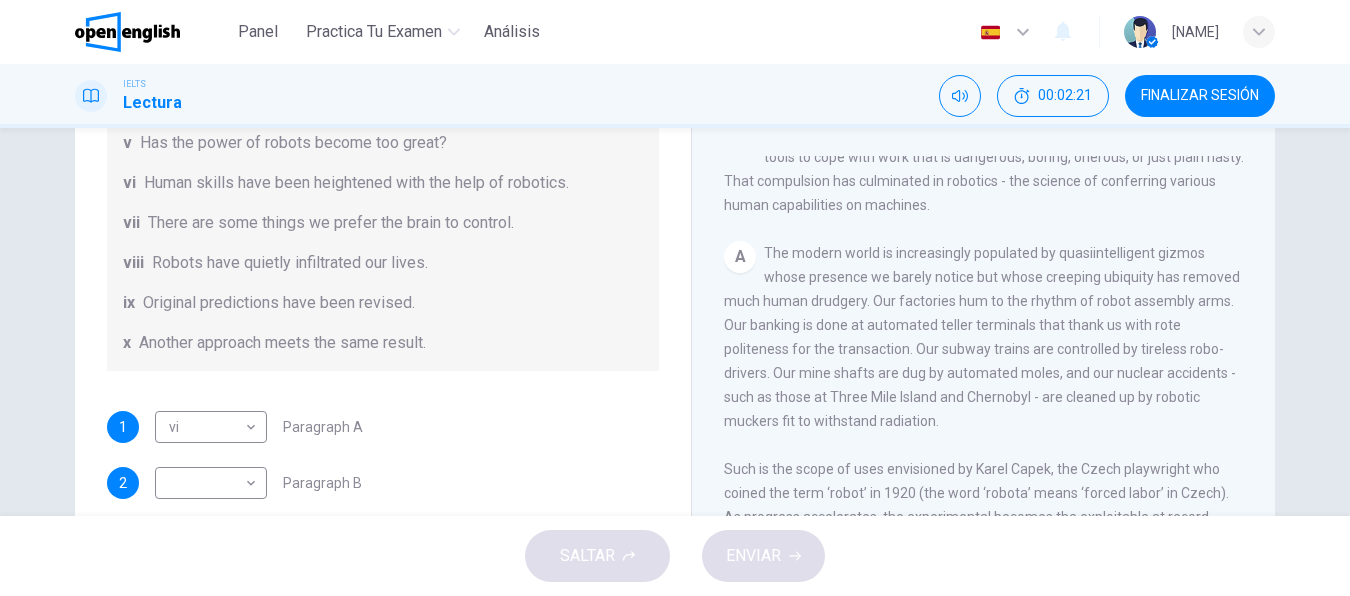 click on "The modern world is increasingly populated by quasiintelligent
gizmos whose presence we barely notice but whose creeping
ubiquity has removed much human drudgery. Our factories hum to the rhythm of robot assembly arms. Our banking is done at automated teller terminals that thank us with rote politeness for the transaction. Our subway trains are controlled by tireless robo-drivers. Our mine shafts are dug by automated moles, and our nuclear accidents - such as those at Three Mile Island and Chernobyl - are cleaned up by robotic muckers fit to withstand radiation.   Such is the scope of uses envisioned by Karel Capek, the Czech playwright who coined the term ‘robot’ in 1920 (the word ‘robota’ means ‘forced labor’ in Czech). As progress accelerates, the experimental becomes the exploitable at record pace." at bounding box center (982, 397) 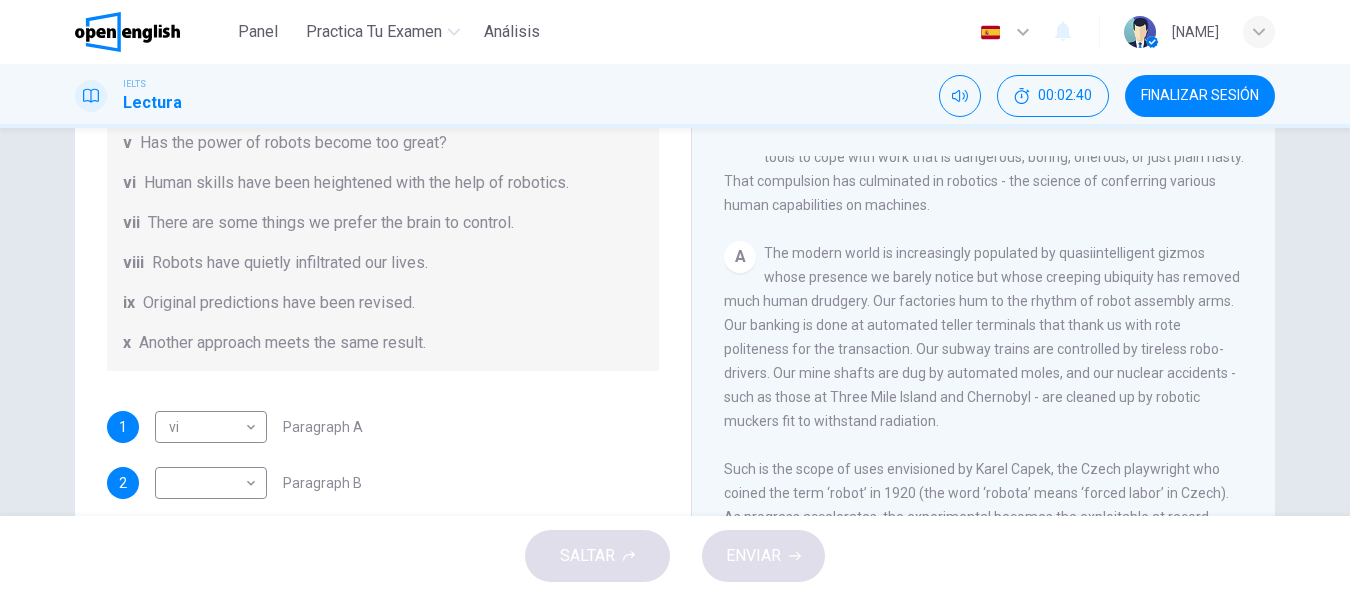 drag, startPoint x: 762, startPoint y: 259, endPoint x: 863, endPoint y: 253, distance: 101.17806 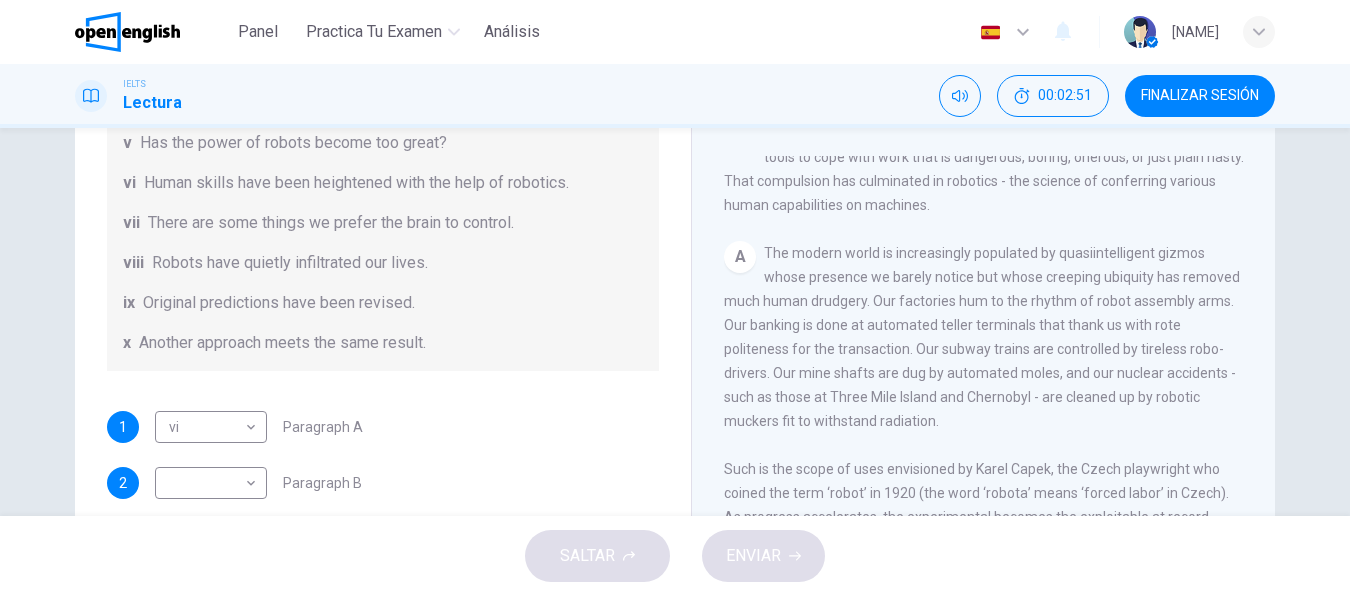 click on "The modern world is increasingly populated by quasiintelligent
gizmos whose presence we barely notice but whose creeping
ubiquity has removed much human drudgery. Our factories hum to the rhythm of robot assembly arms. Our banking is done at automated teller terminals that thank us with rote politeness for the transaction. Our subway trains are controlled by tireless robo-drivers. Our mine shafts are dug by automated moles, and our nuclear accidents - such as those at Three Mile Island and Chernobyl - are cleaned up by robotic muckers fit to withstand radiation.   Such is the scope of uses envisioned by Karel Capek, the Czech playwright who coined the term ‘robot’ in 1920 (the word ‘robota’ means ‘forced labor’ in Czech). As progress accelerates, the experimental becomes the exploitable at record pace." at bounding box center [982, 397] 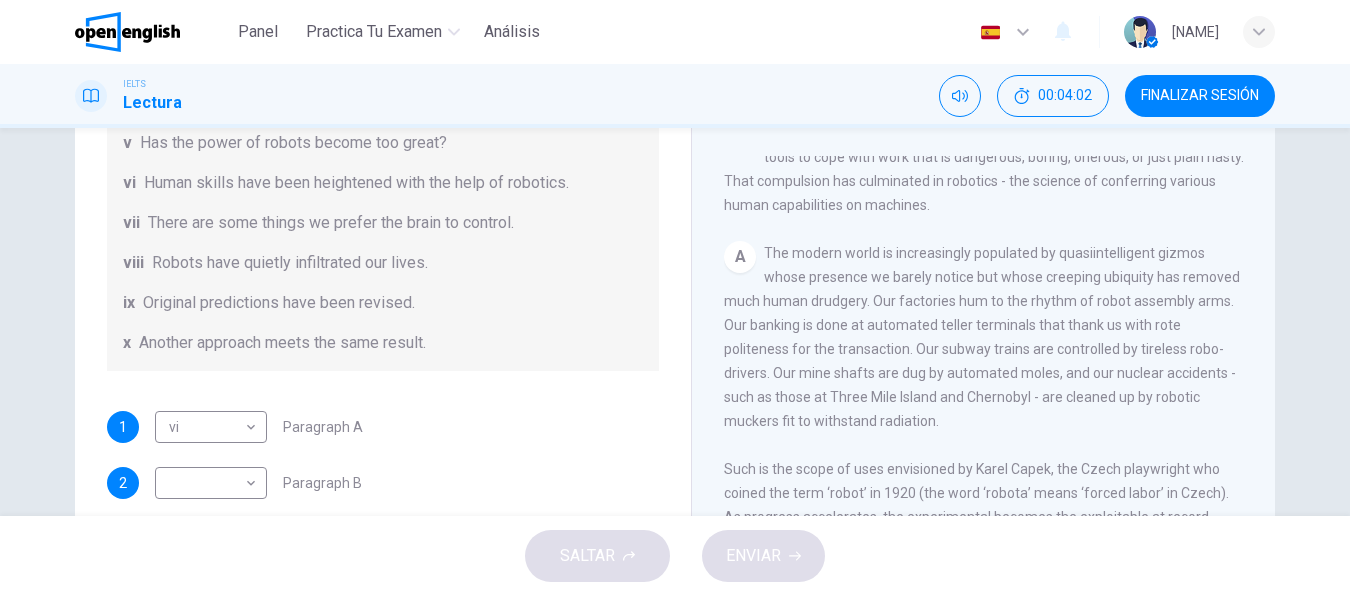 drag, startPoint x: 592, startPoint y: 268, endPoint x: 580, endPoint y: 227, distance: 42.72002 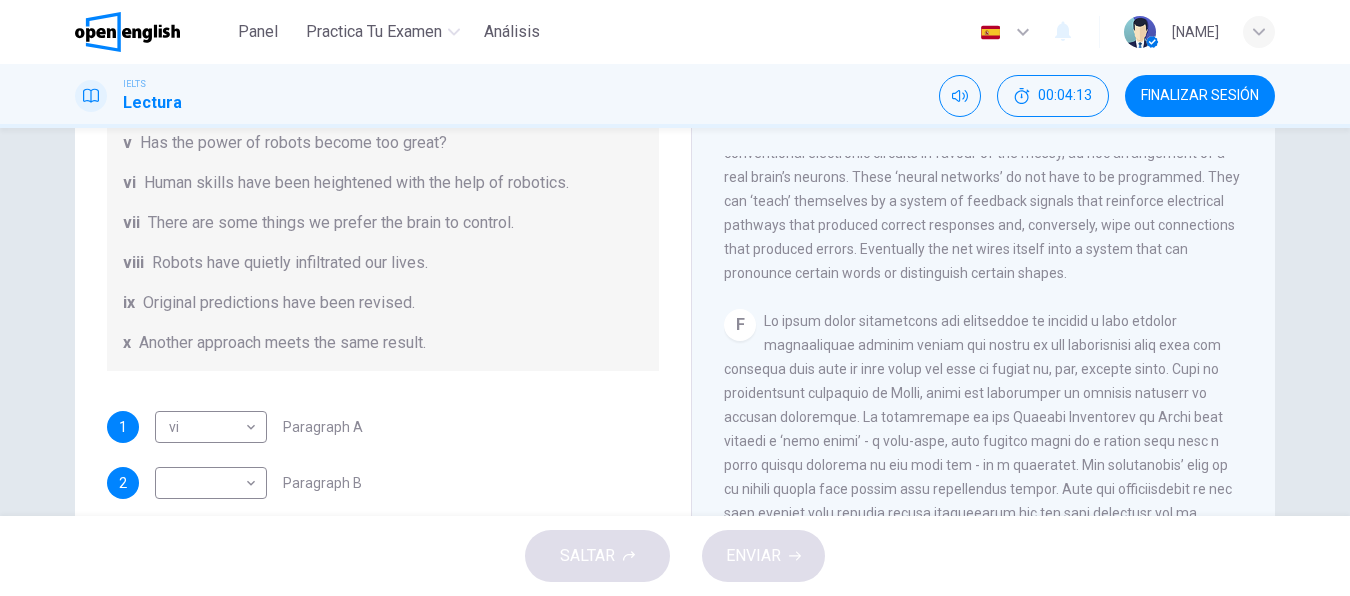 scroll, scrollTop: 2056, scrollLeft: 0, axis: vertical 